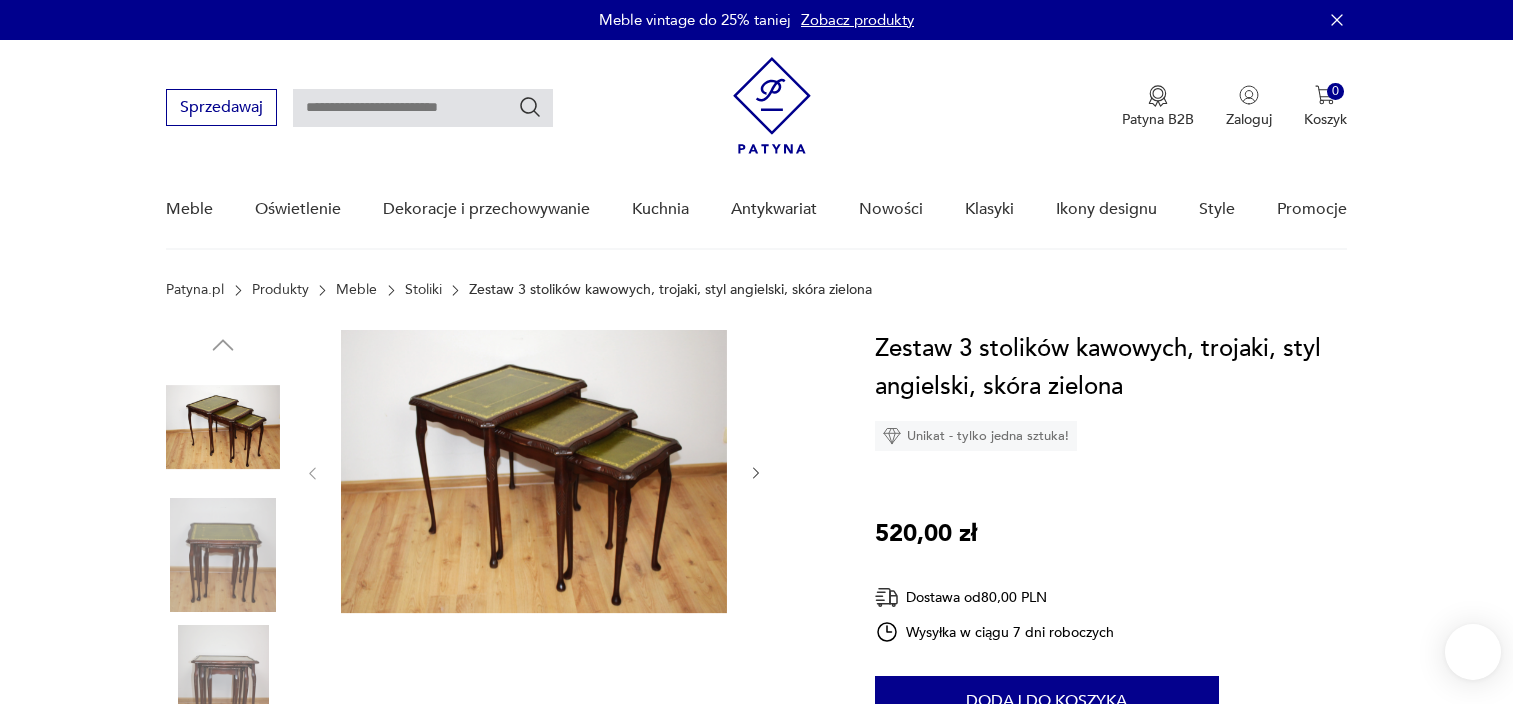 scroll, scrollTop: 0, scrollLeft: 0, axis: both 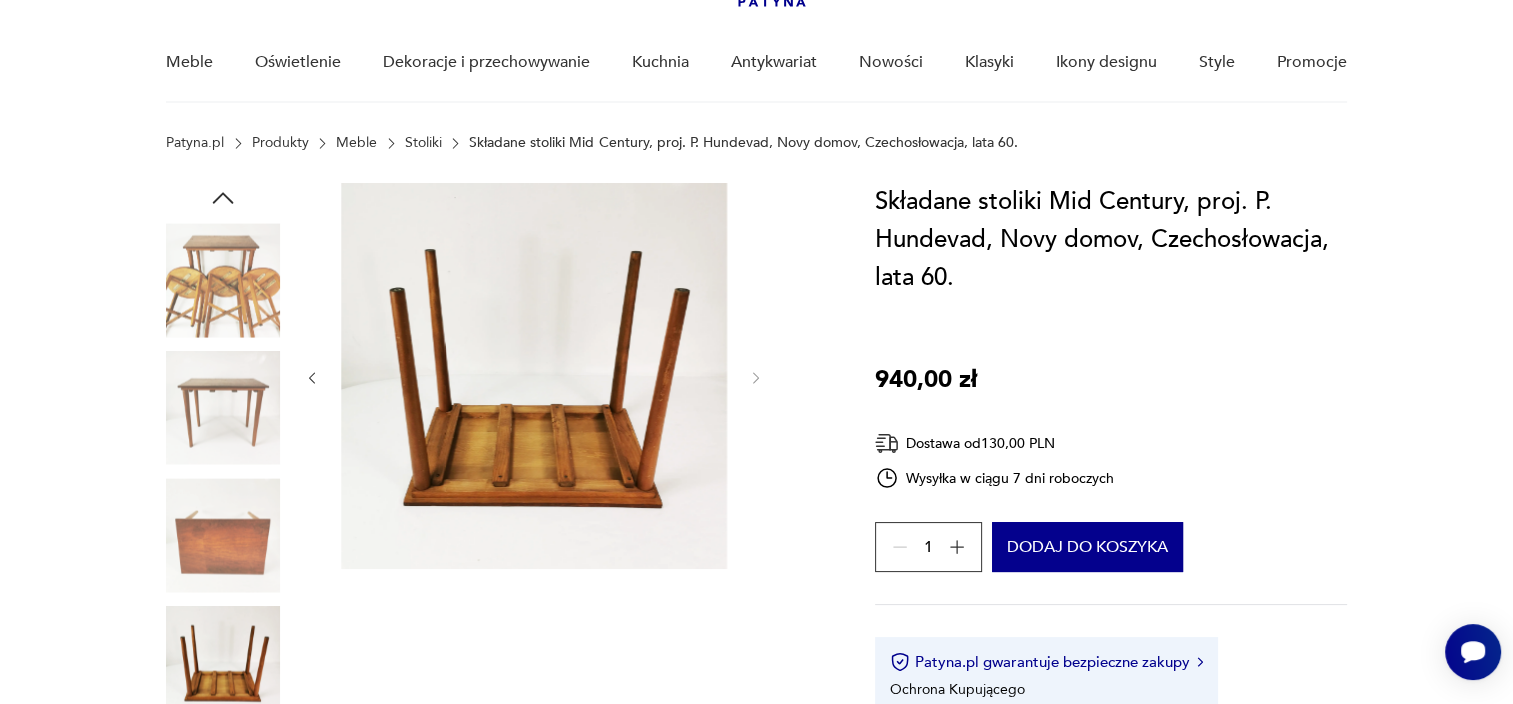 click at bounding box center (223, 280) 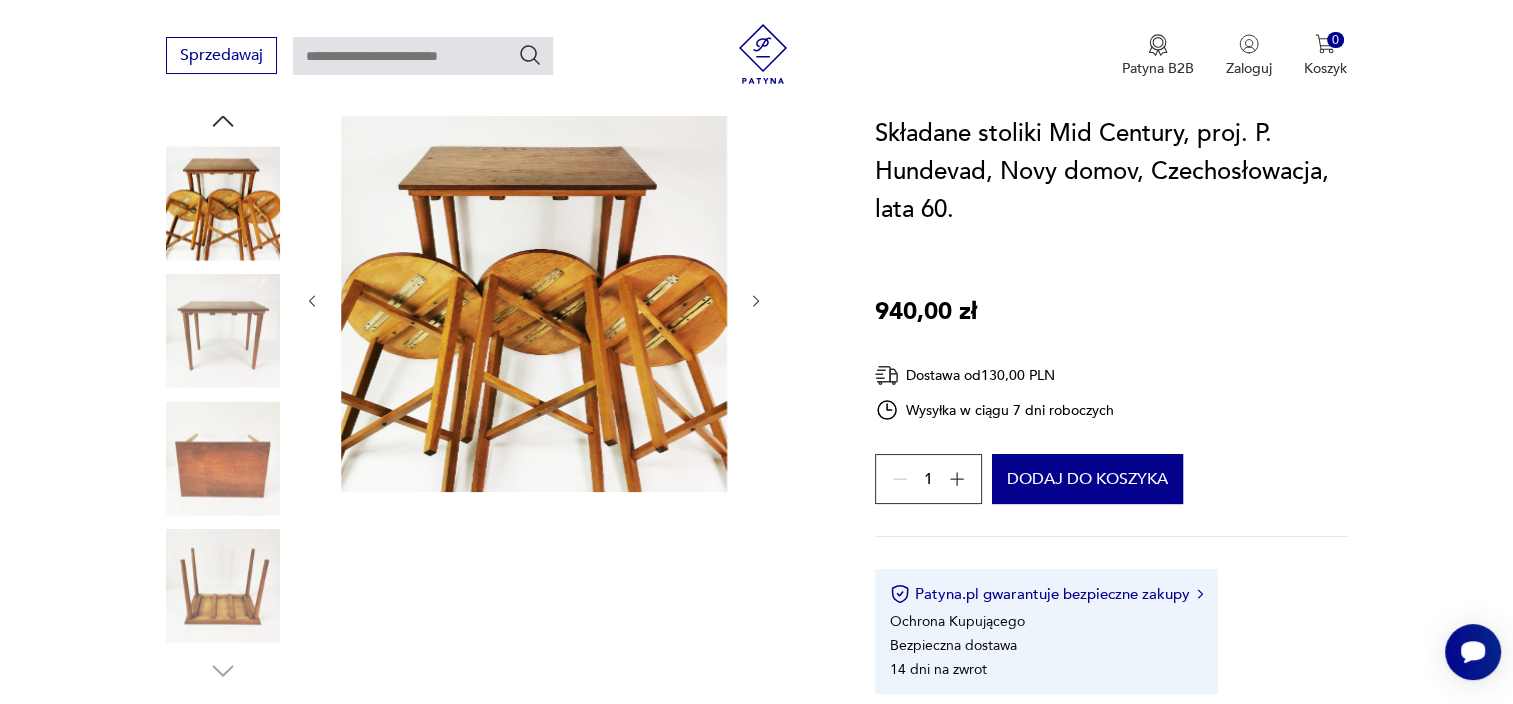 scroll, scrollTop: 305, scrollLeft: 0, axis: vertical 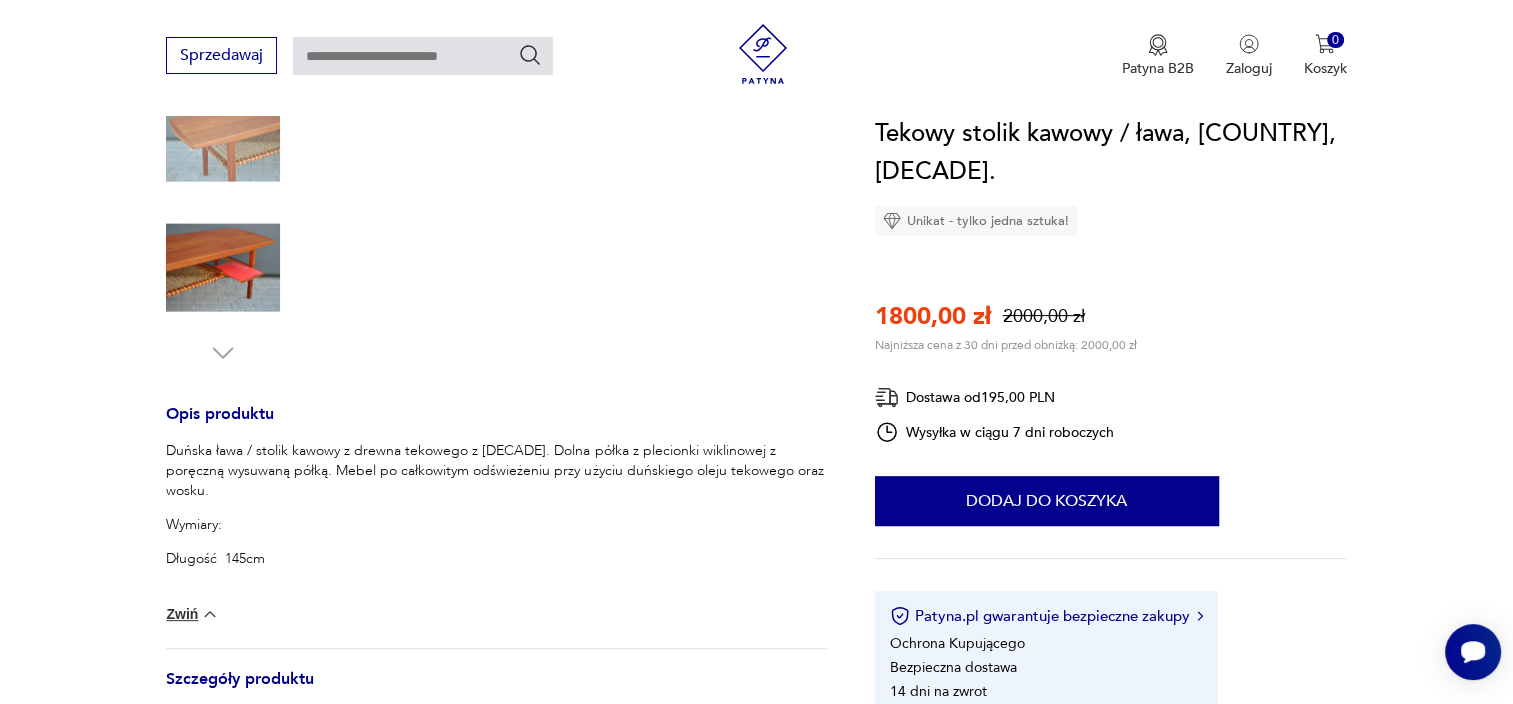click at bounding box center [223, 268] 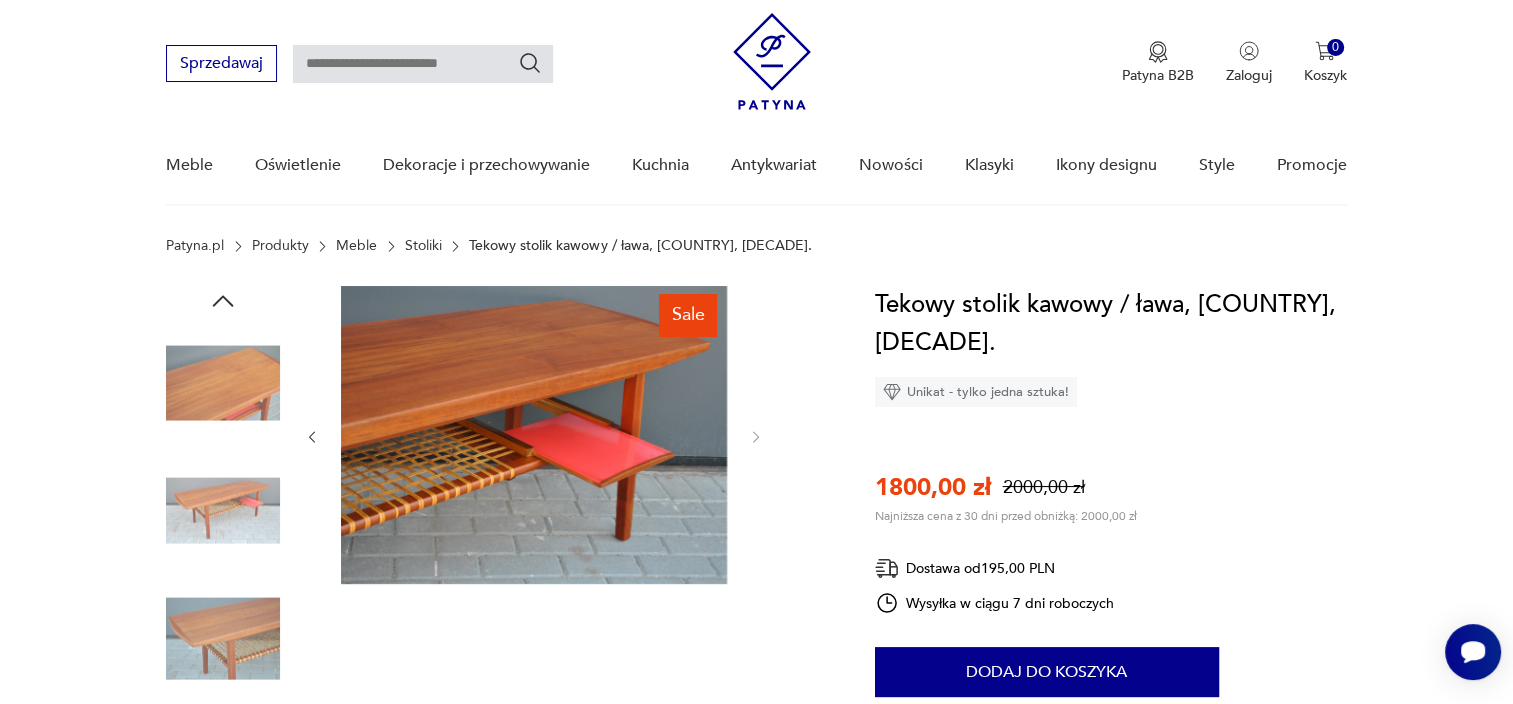 scroll, scrollTop: 44, scrollLeft: 0, axis: vertical 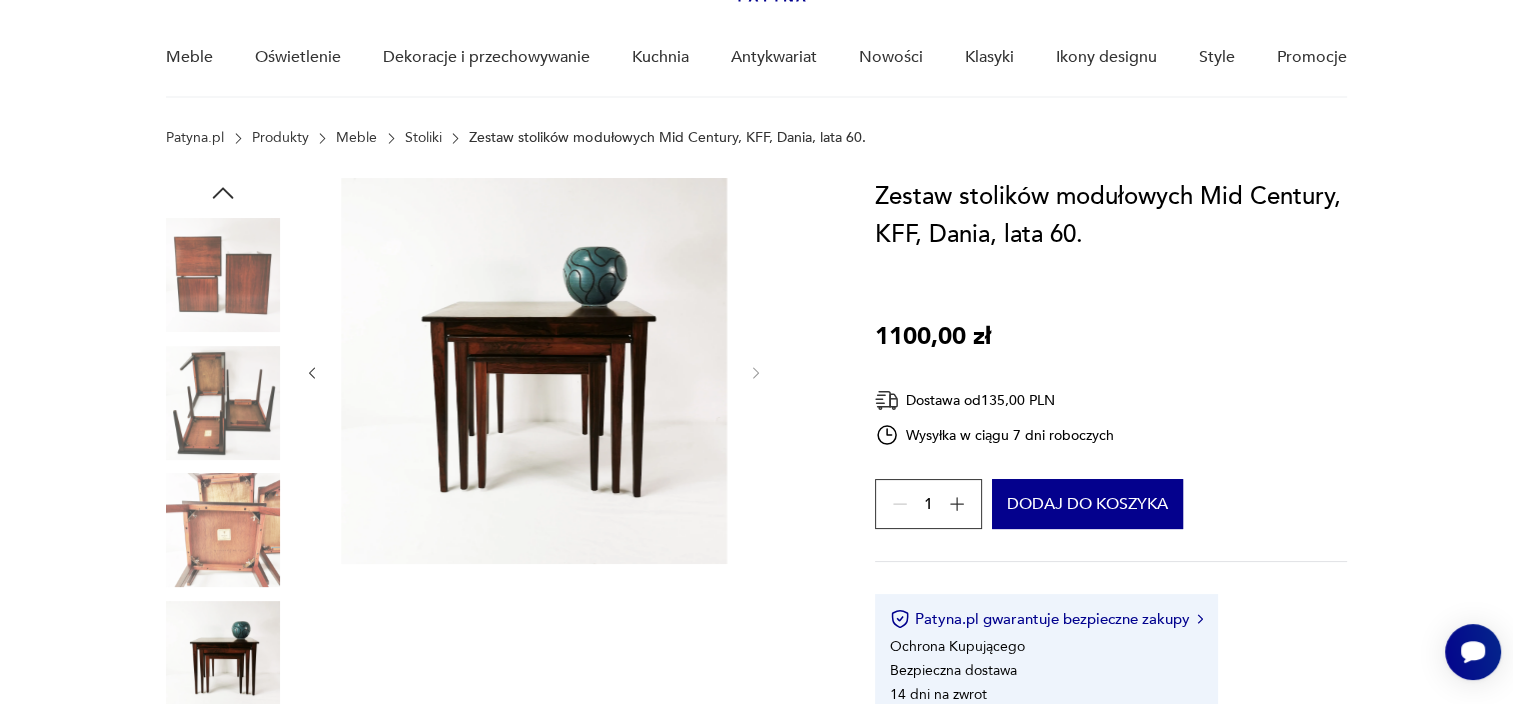 click at bounding box center (223, 275) 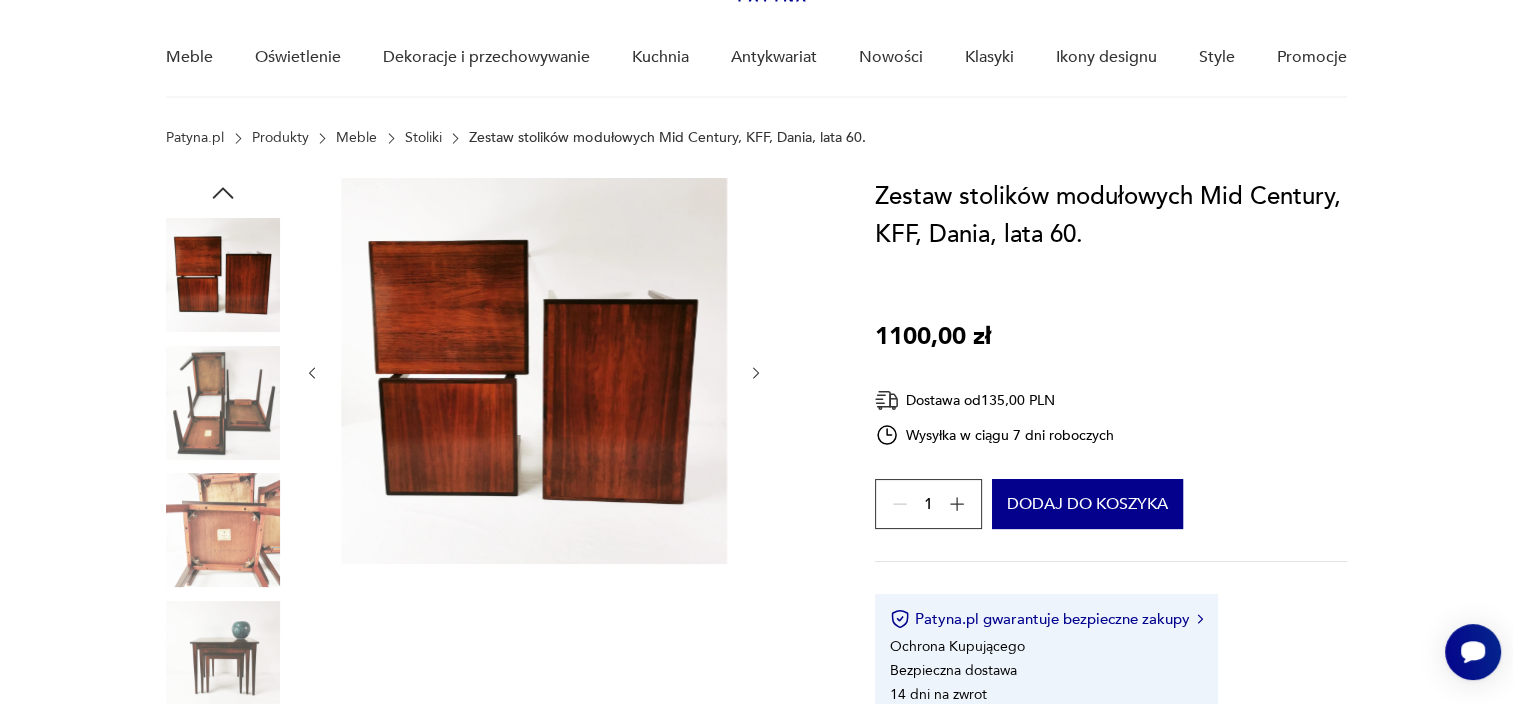 click at bounding box center [223, 403] 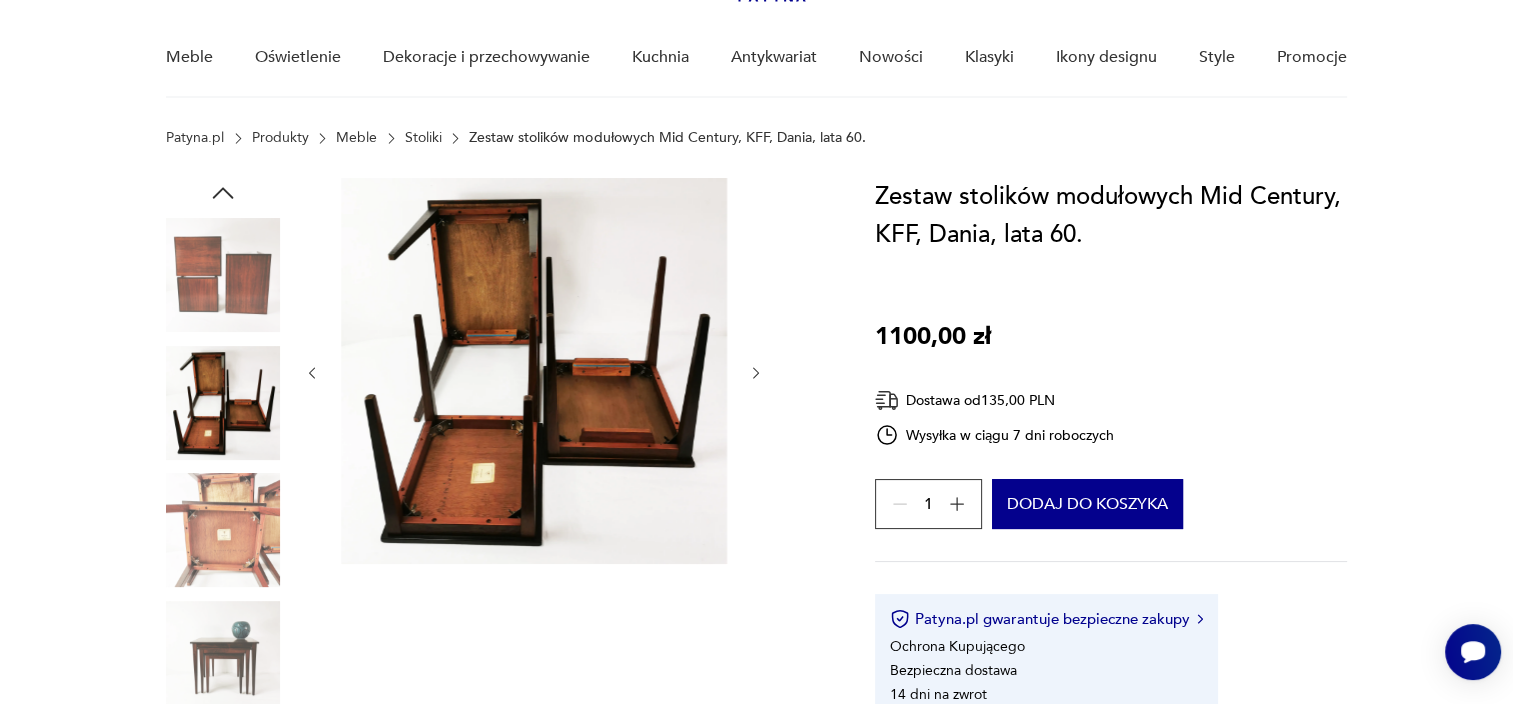 click at bounding box center [223, 658] 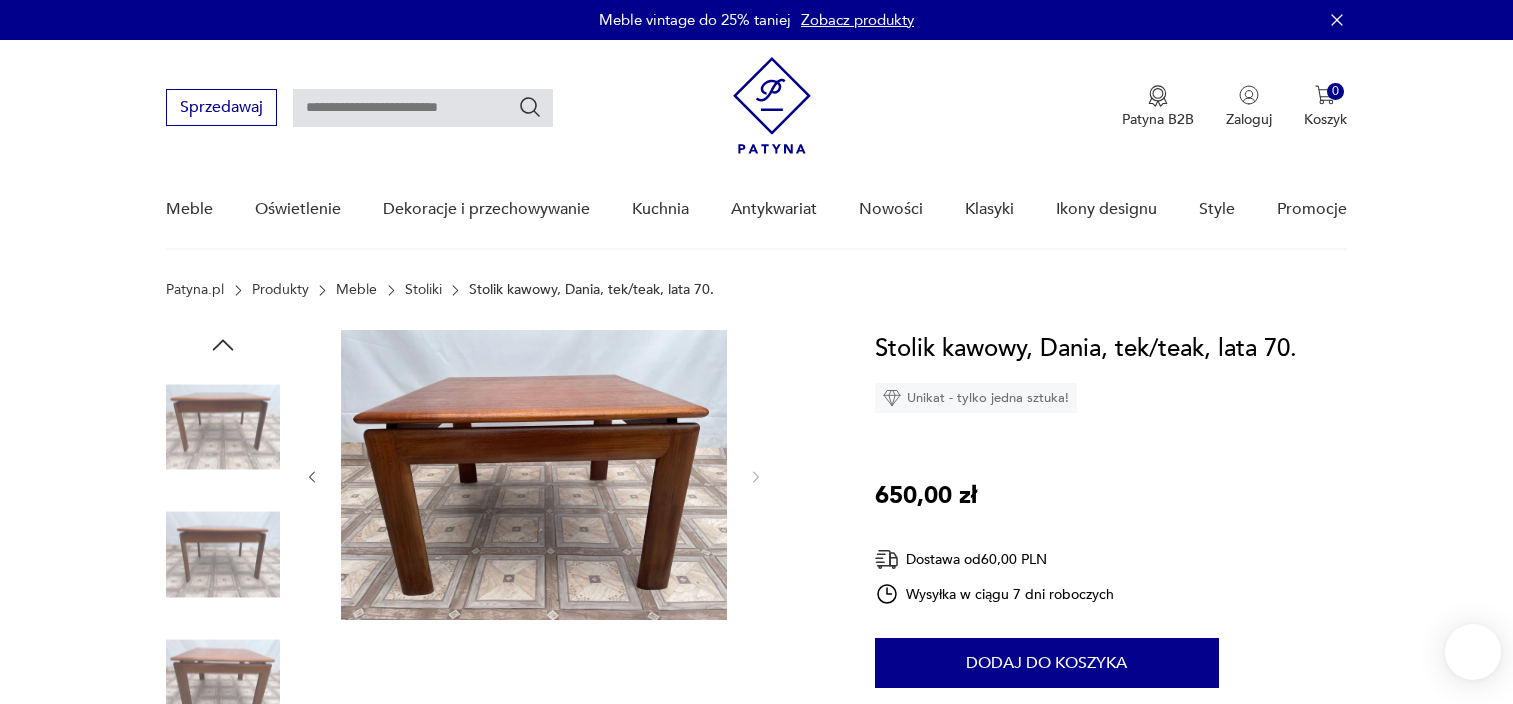 scroll, scrollTop: 74, scrollLeft: 0, axis: vertical 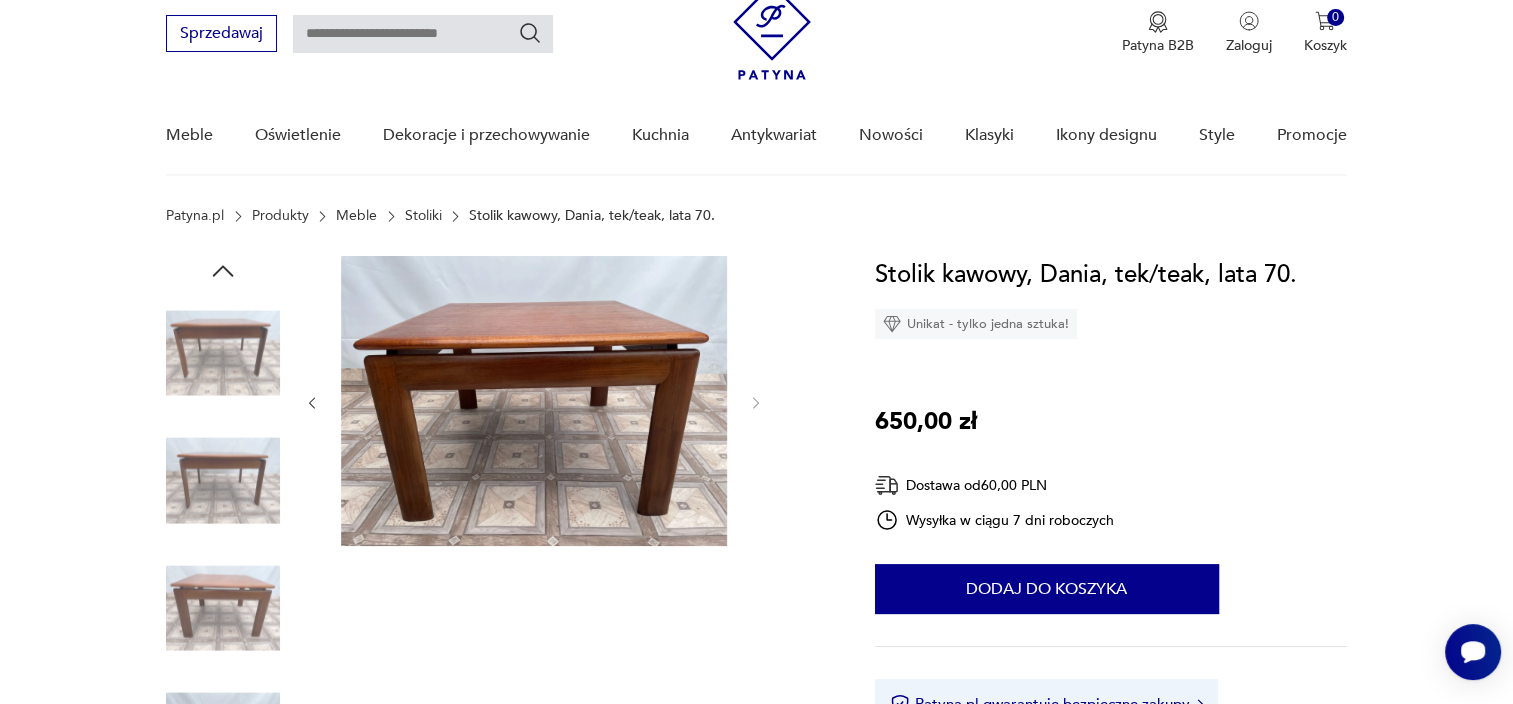 click at bounding box center [223, 353] 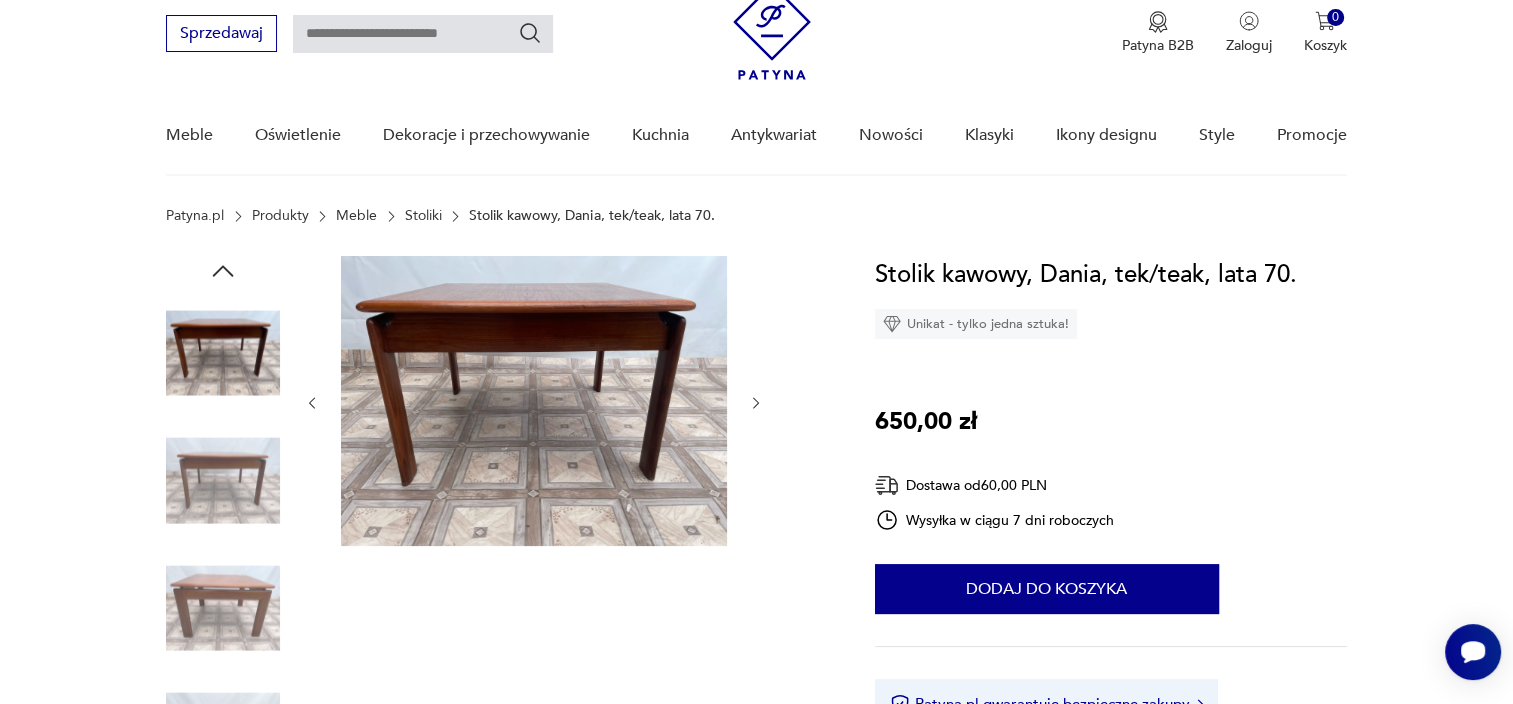click at bounding box center (223, 481) 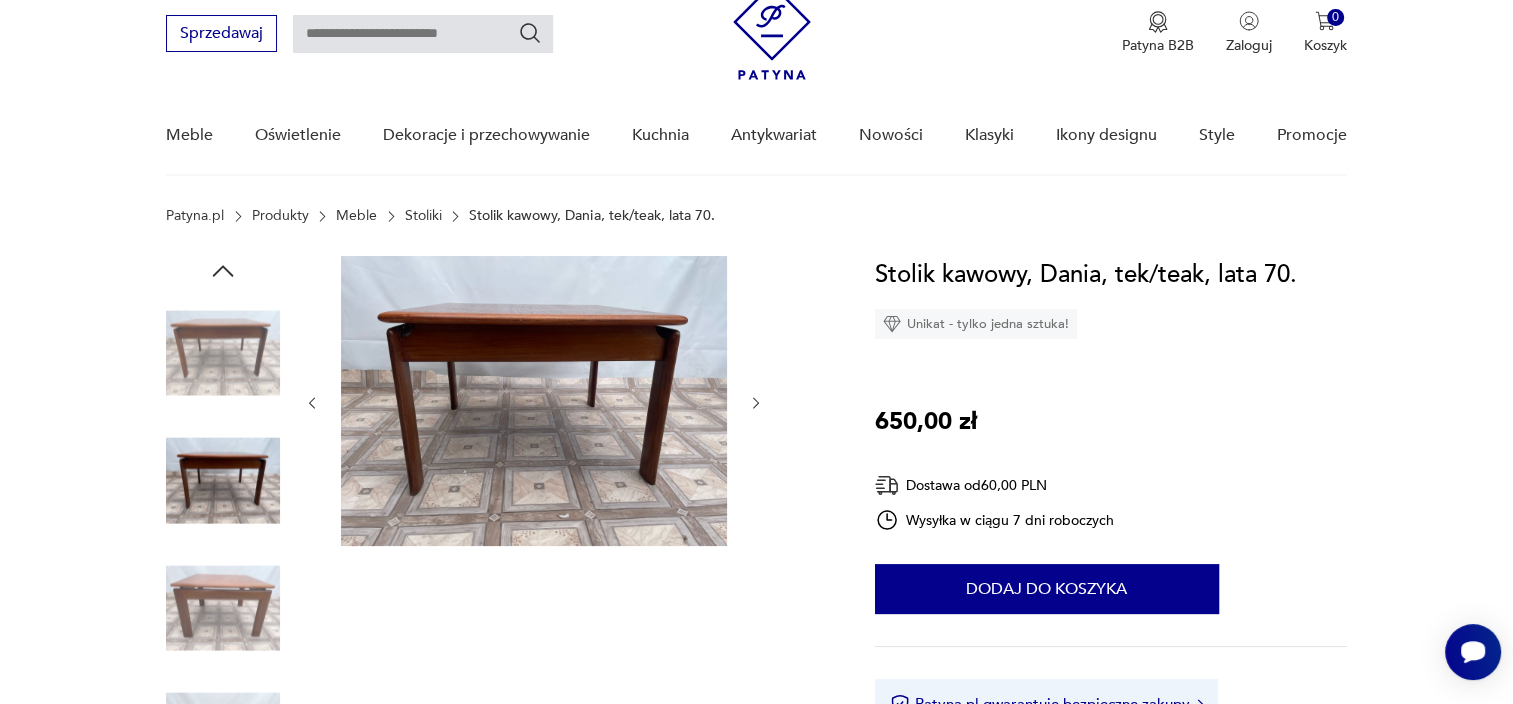 click at bounding box center (223, 608) 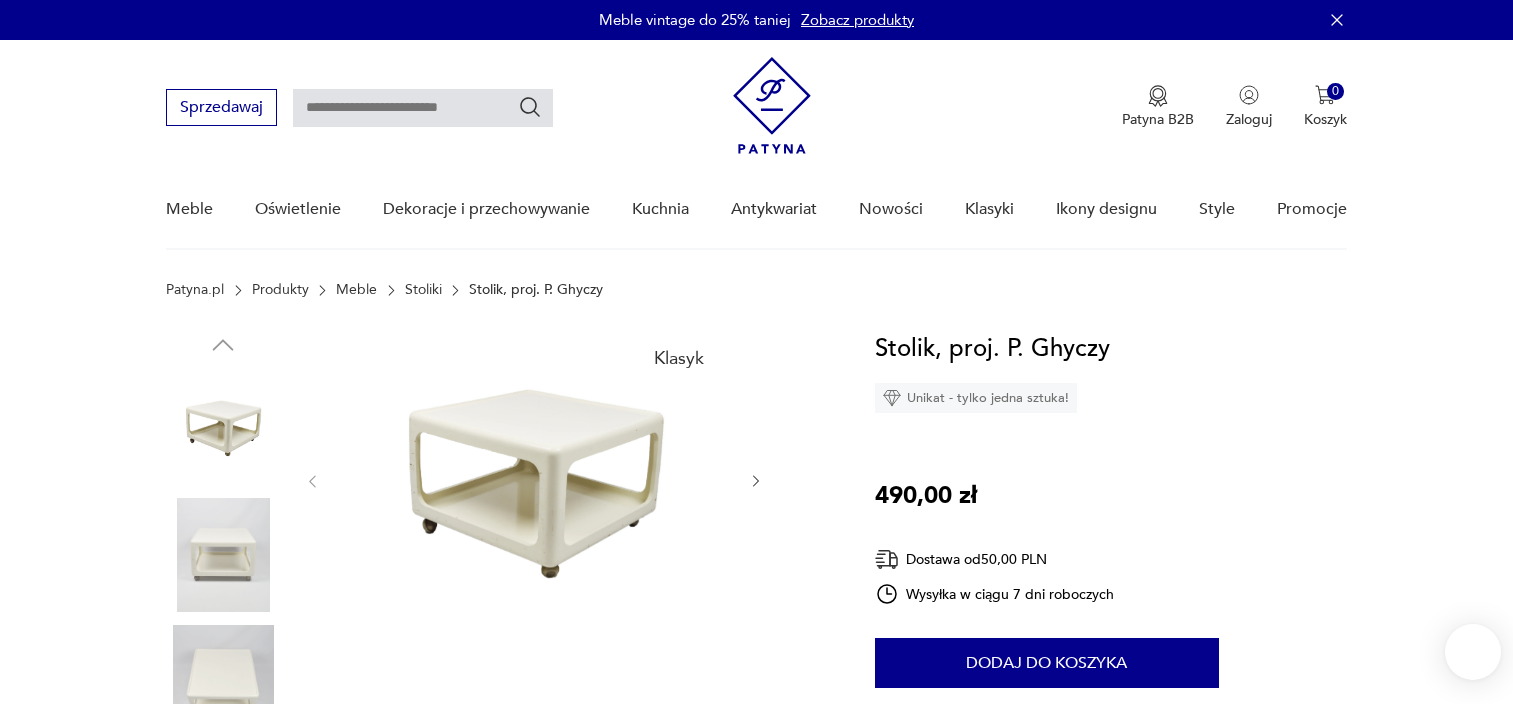 scroll, scrollTop: 0, scrollLeft: 0, axis: both 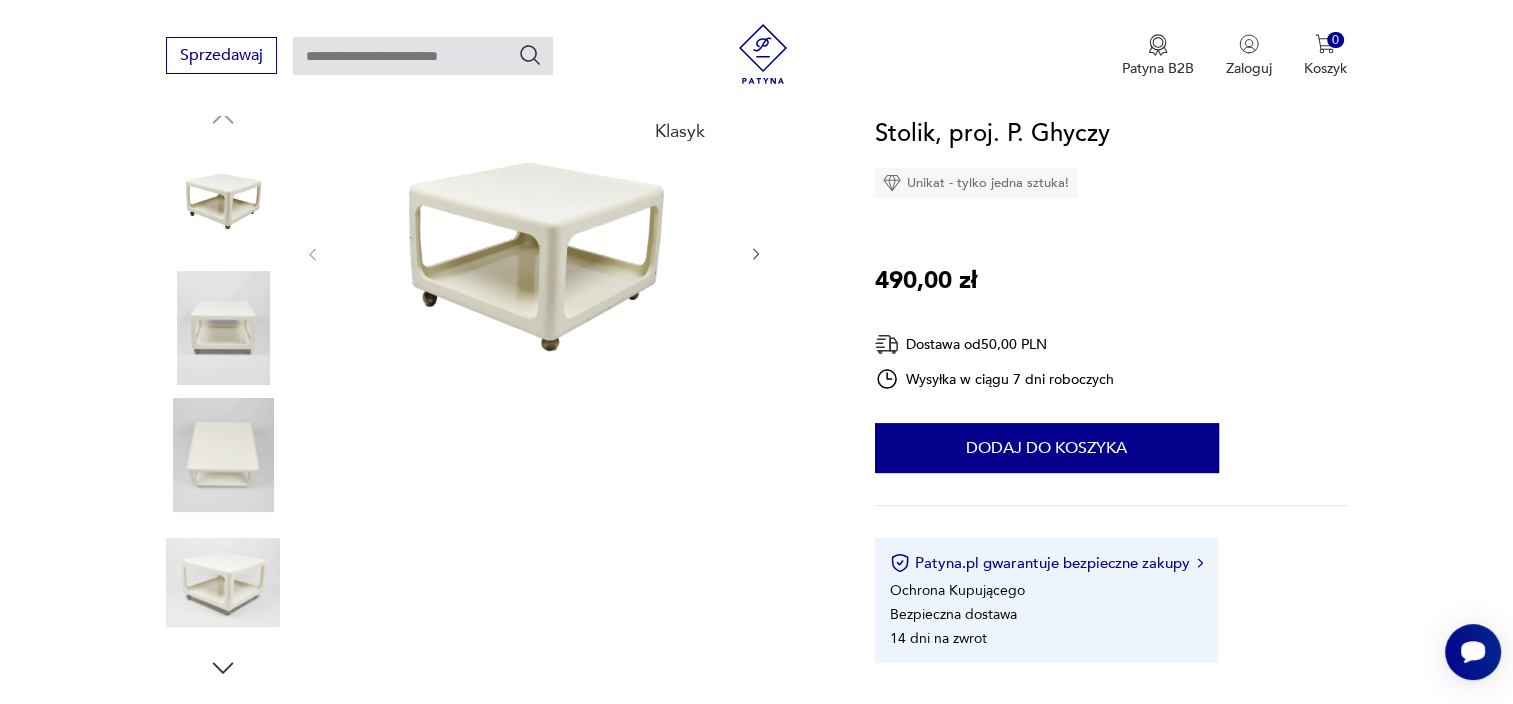 click at bounding box center (223, 455) 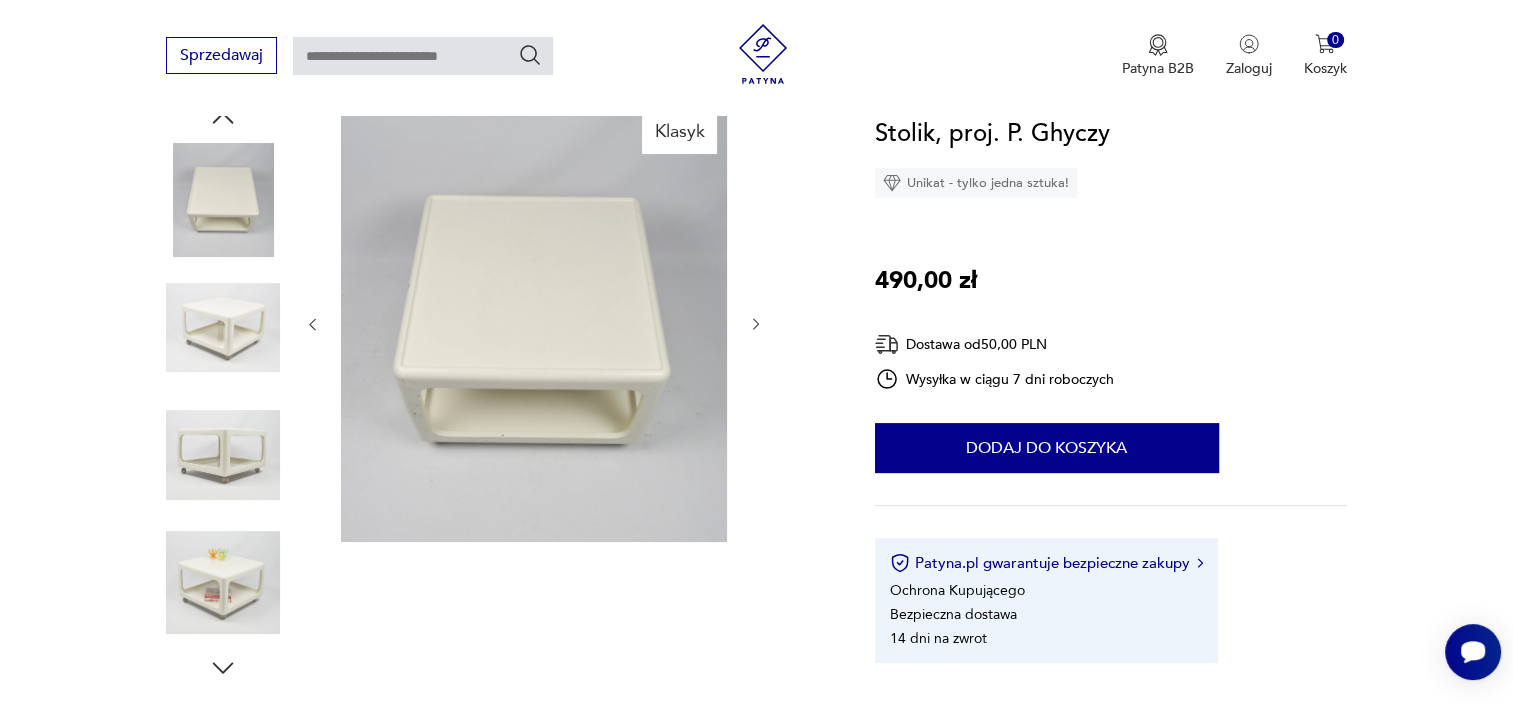click at bounding box center (223, 455) 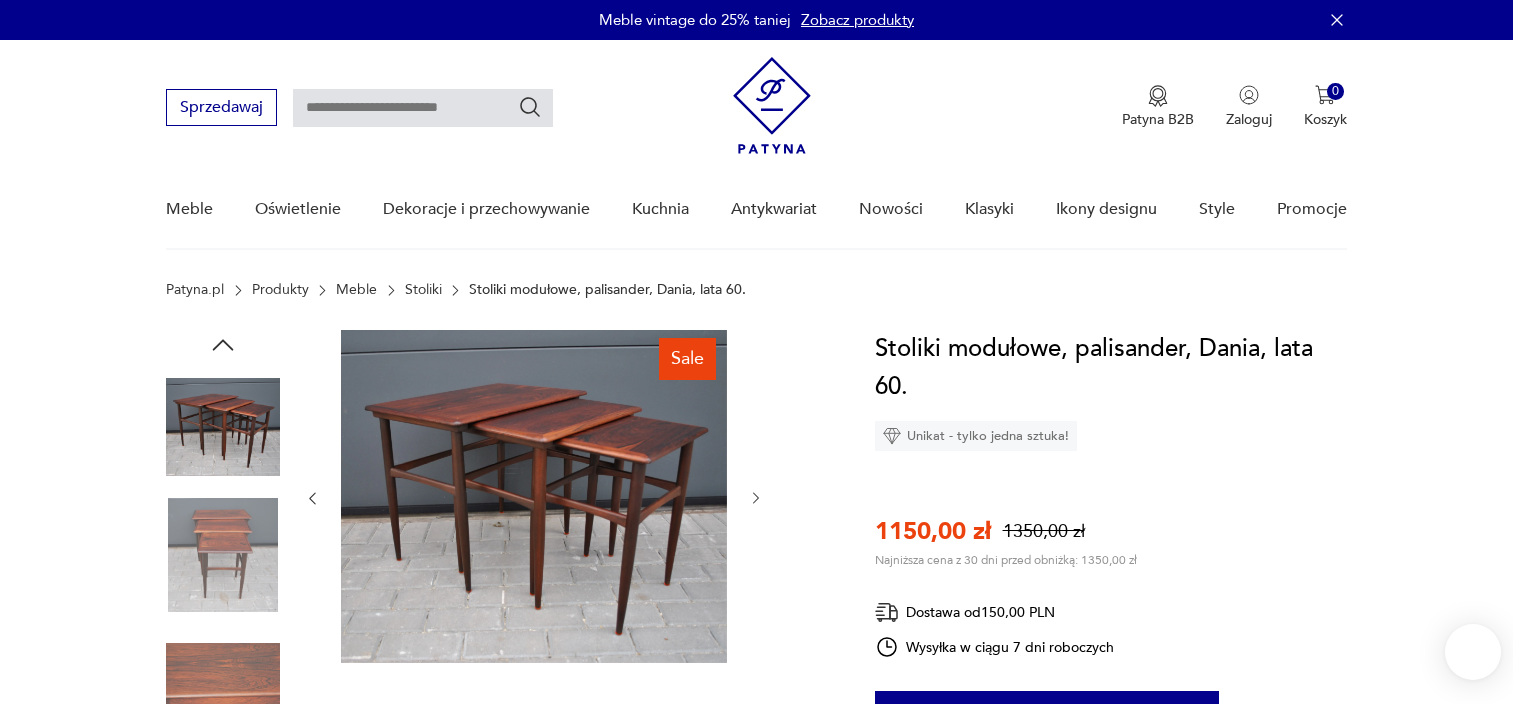 scroll, scrollTop: 0, scrollLeft: 0, axis: both 